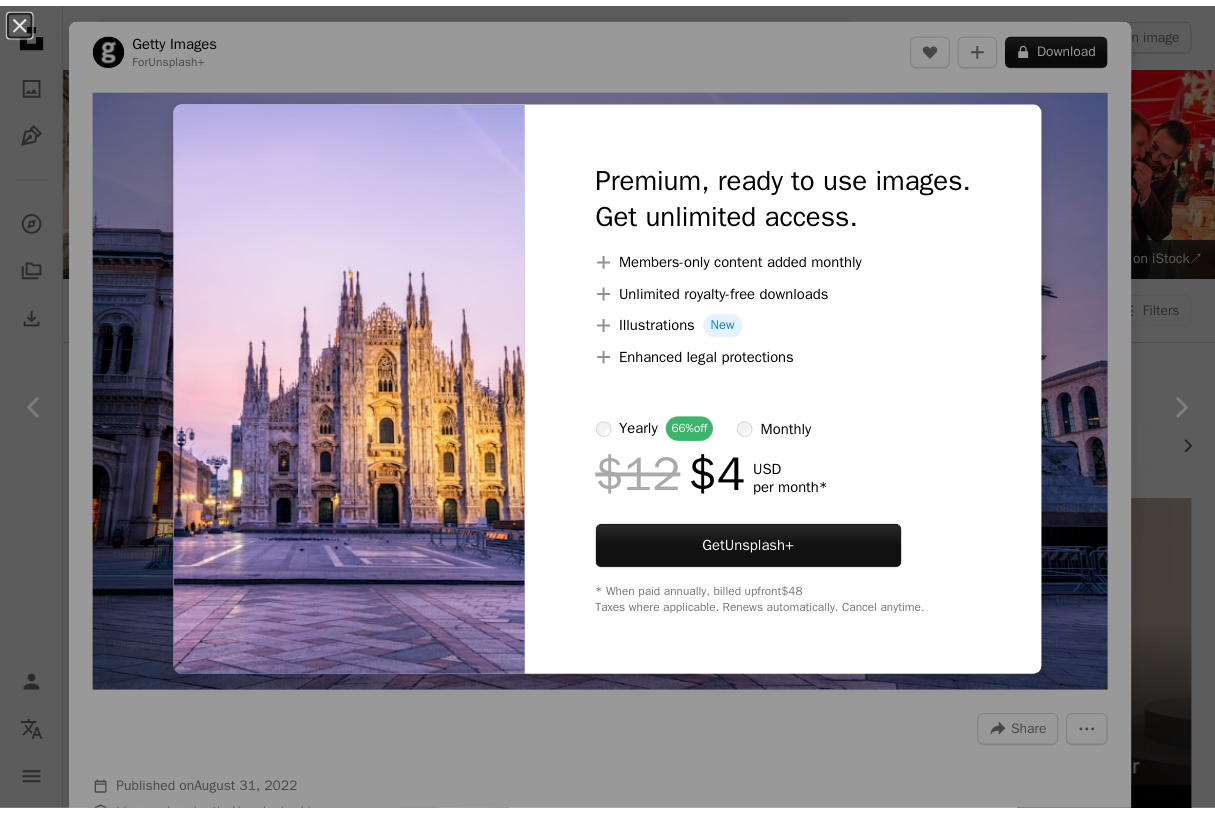 scroll, scrollTop: 4300, scrollLeft: 0, axis: vertical 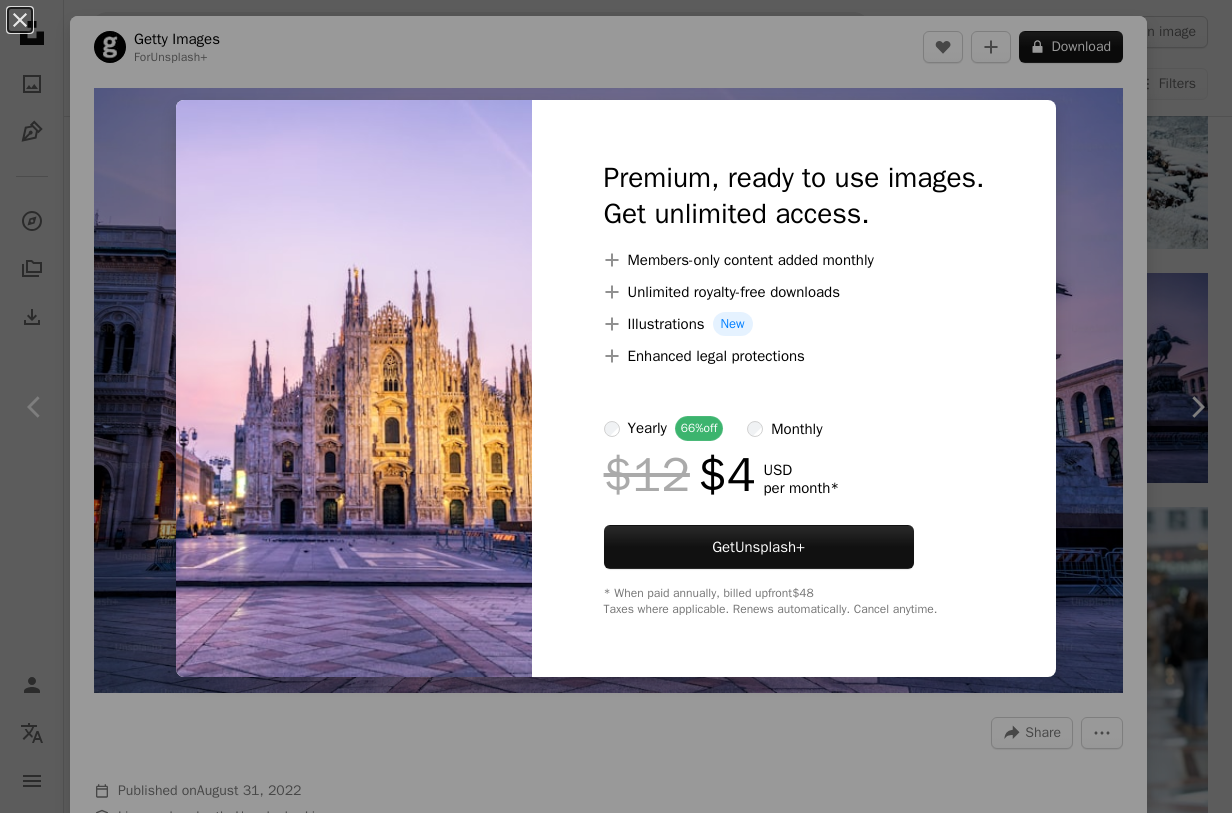 click on "An X shape Premium, ready to use images. Get unlimited access. A plus sign Members-only content added monthly A plus sign Unlimited royalty-free downloads A plus sign Illustrations  New A plus sign Enhanced legal protections yearly 66%  off monthly $12   $4 USD per month * Get  Unsplash+ * When paid annually, billed upfront  $48 Taxes where applicable. Renews automatically. Cancel anytime." at bounding box center (616, 406) 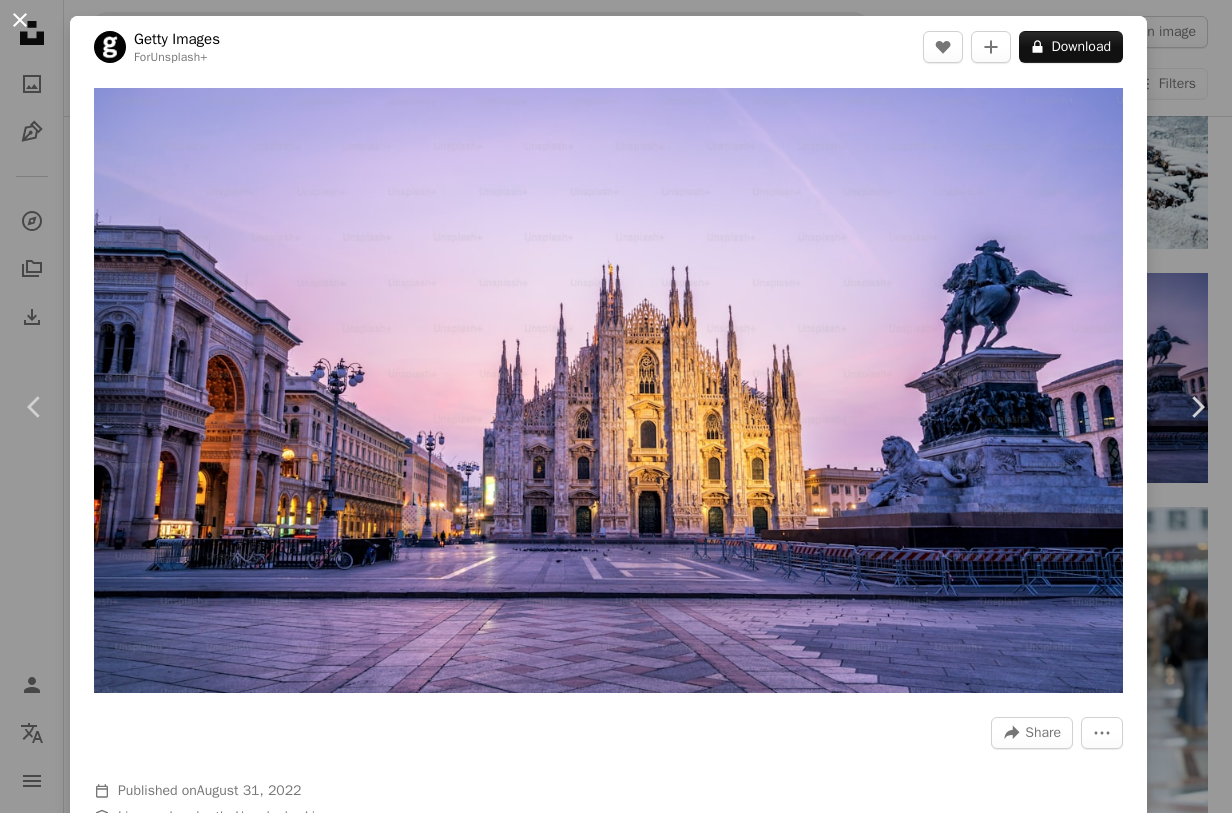 click on "An X shape" at bounding box center (20, 20) 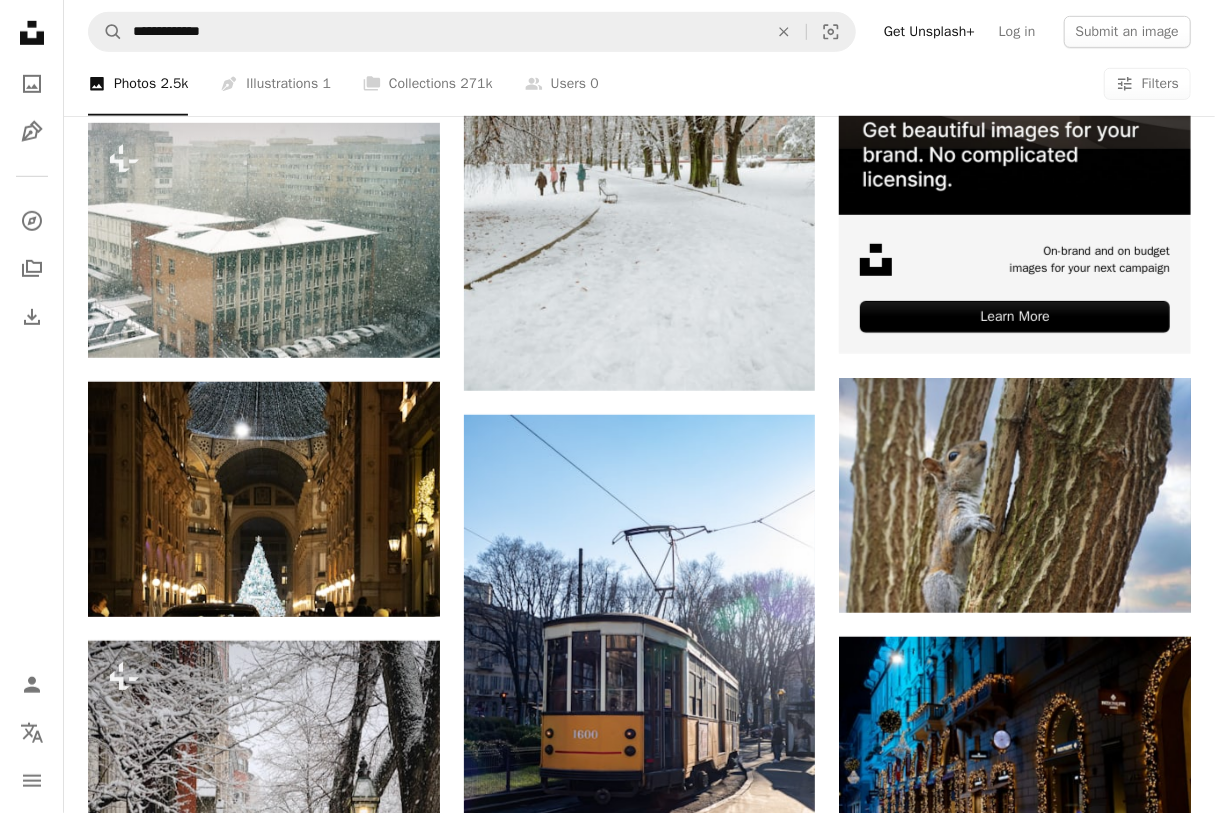 scroll, scrollTop: 0, scrollLeft: 0, axis: both 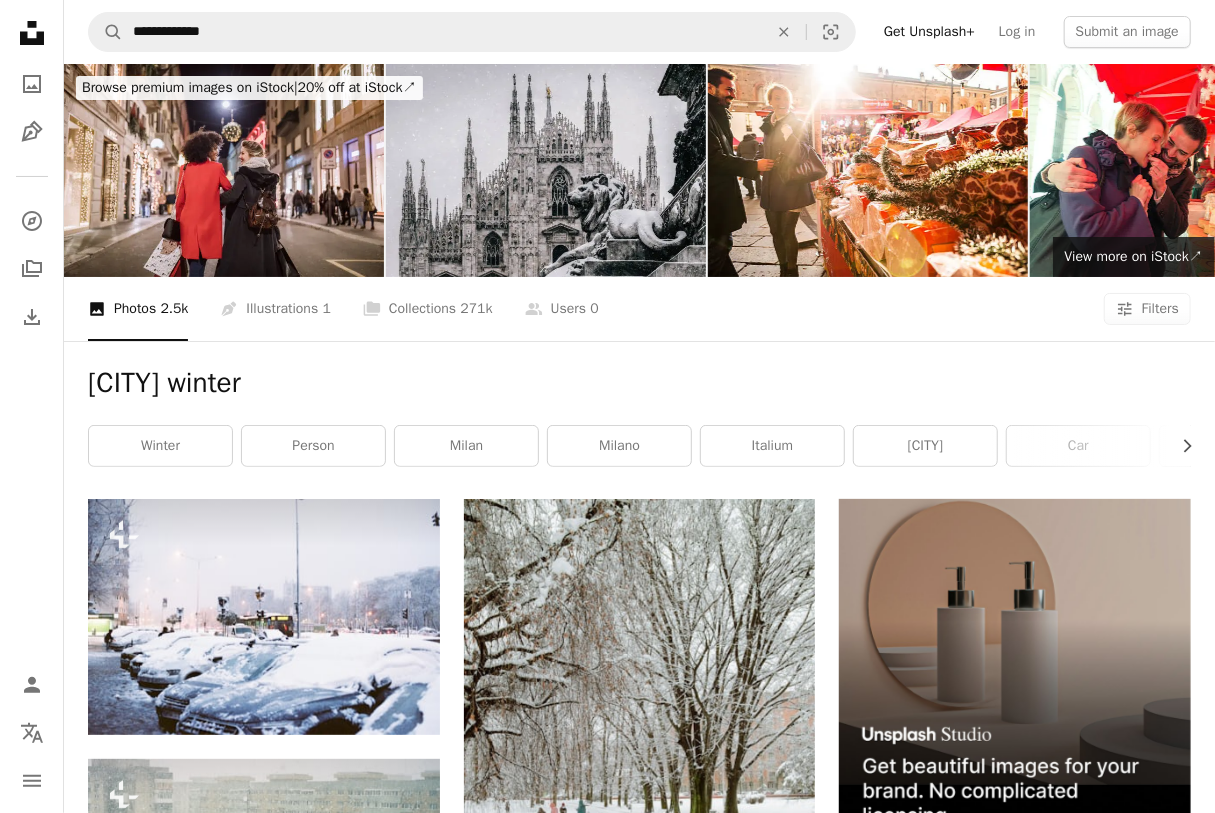 click on "[CITY] winter" at bounding box center (639, 383) 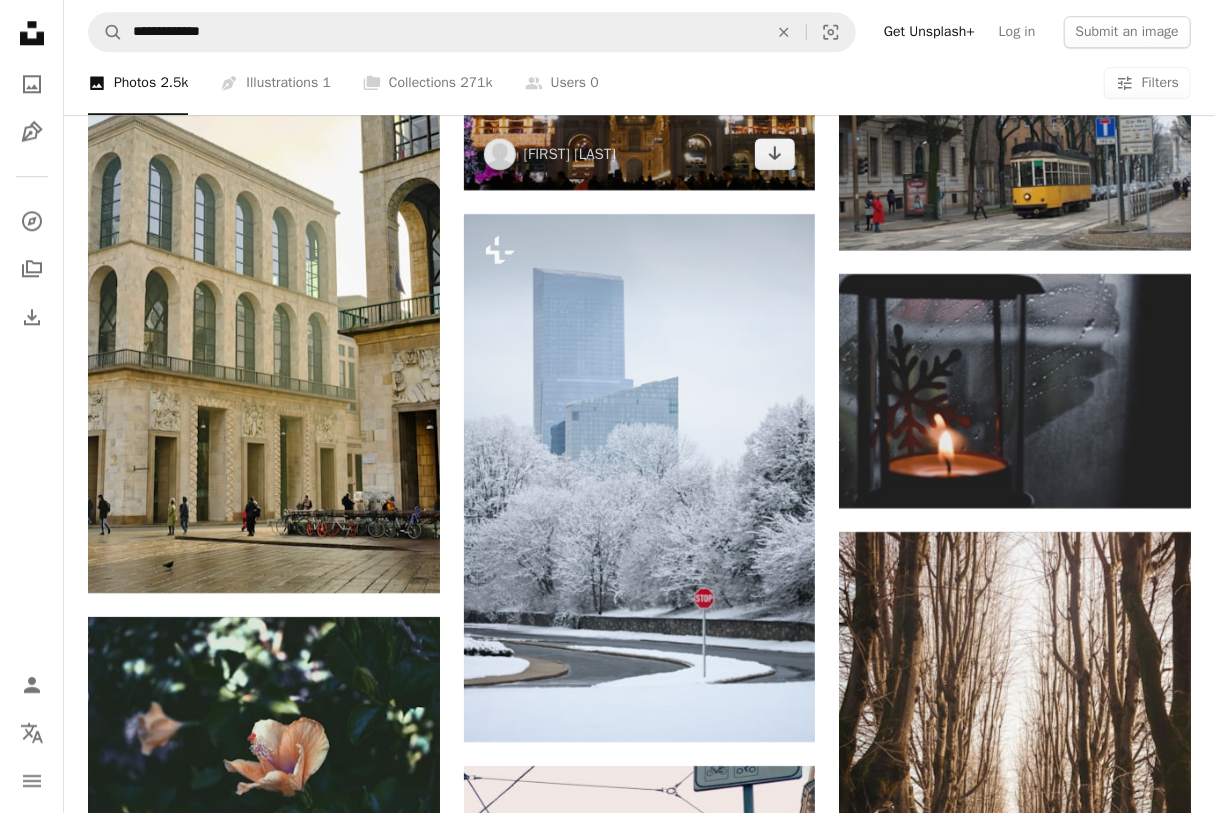 scroll, scrollTop: 2400, scrollLeft: 0, axis: vertical 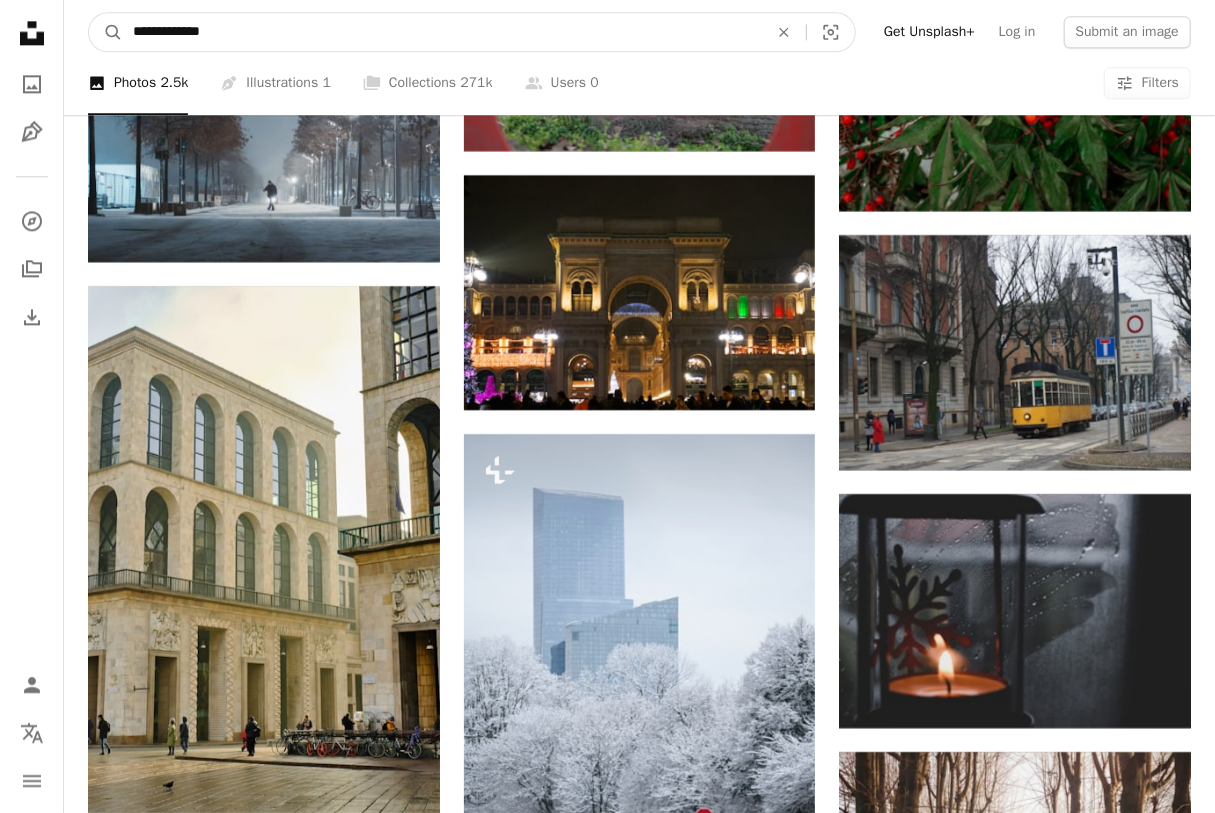 drag, startPoint x: 180, startPoint y: 33, endPoint x: 262, endPoint y: 31, distance: 82.02438 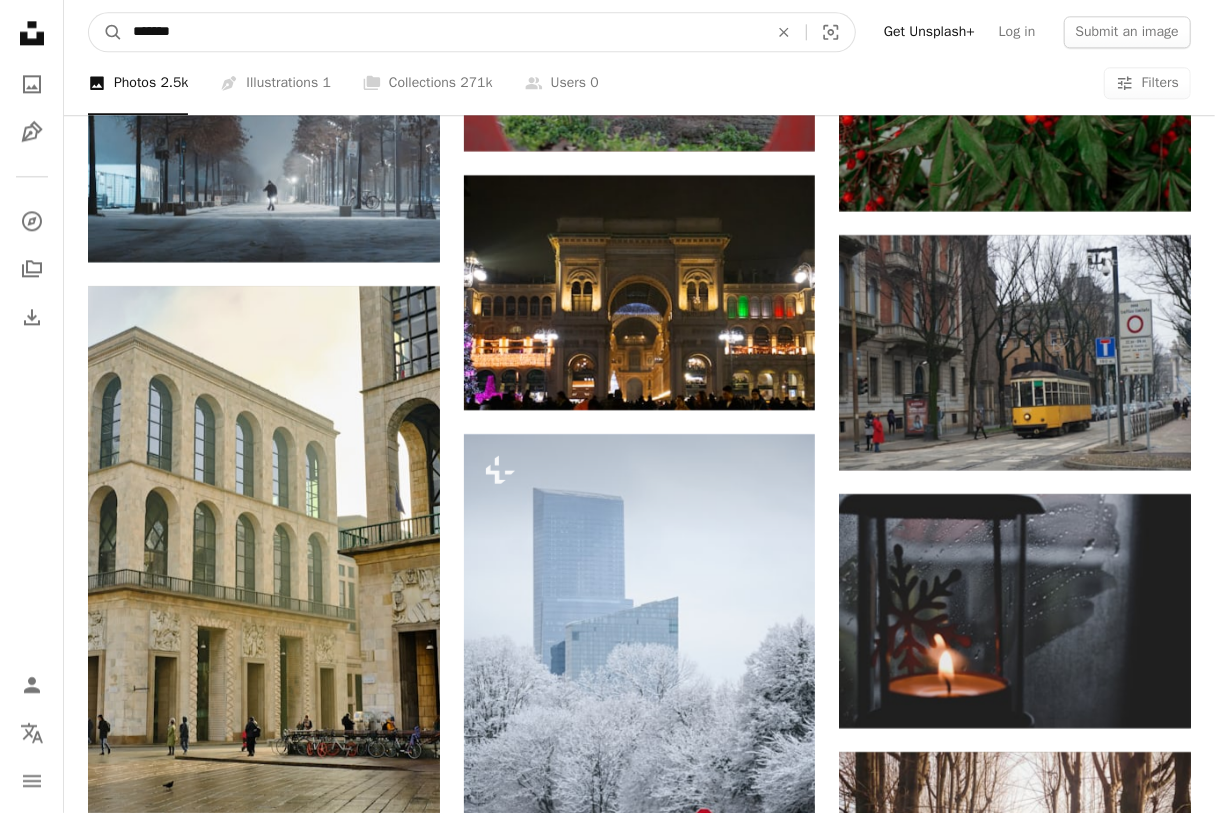 type on "******" 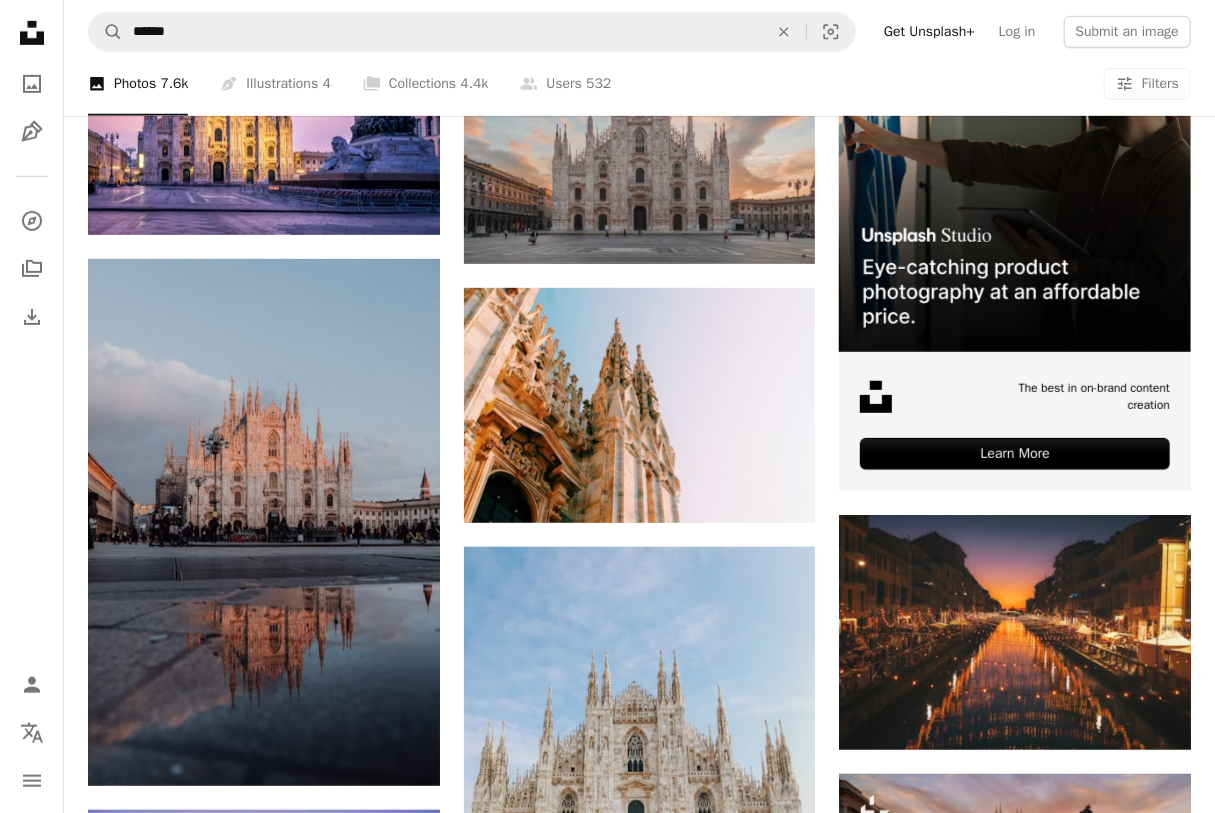 scroll, scrollTop: 500, scrollLeft: 0, axis: vertical 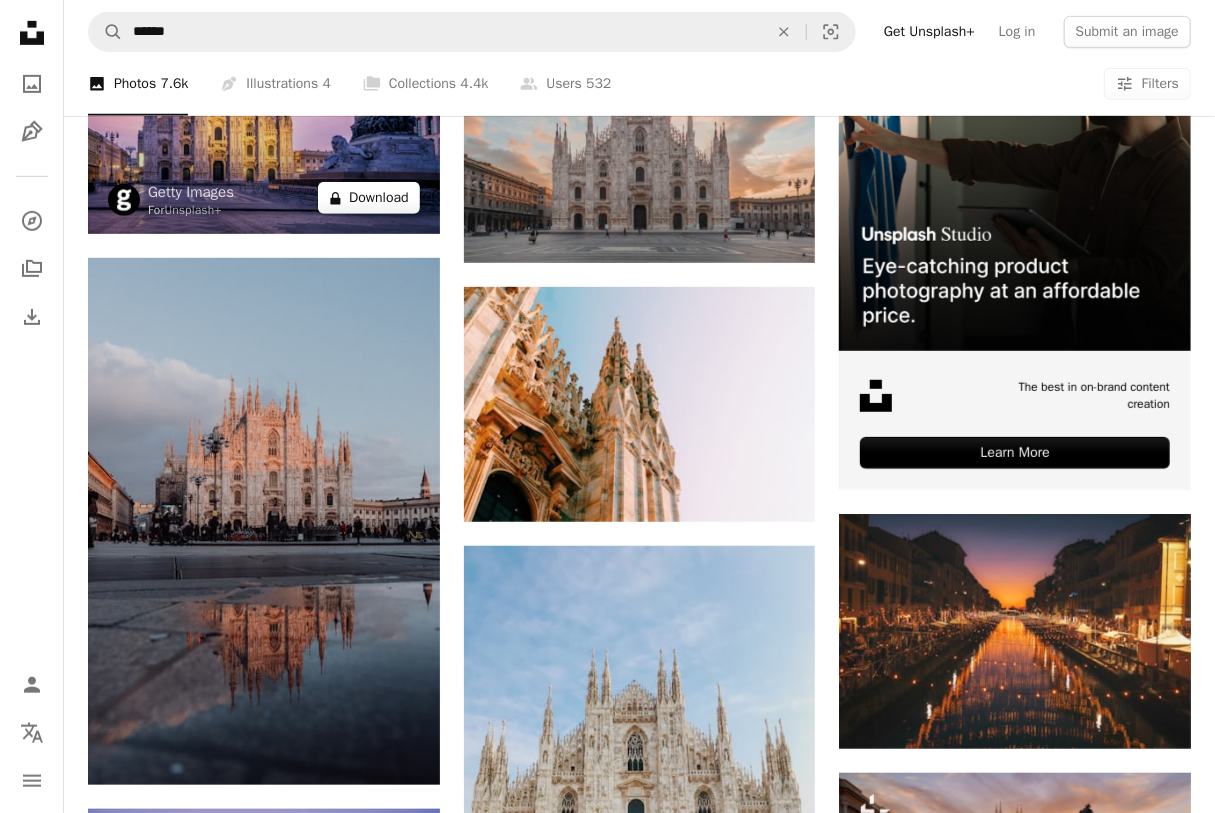 click on "A lock Download" at bounding box center [369, 198] 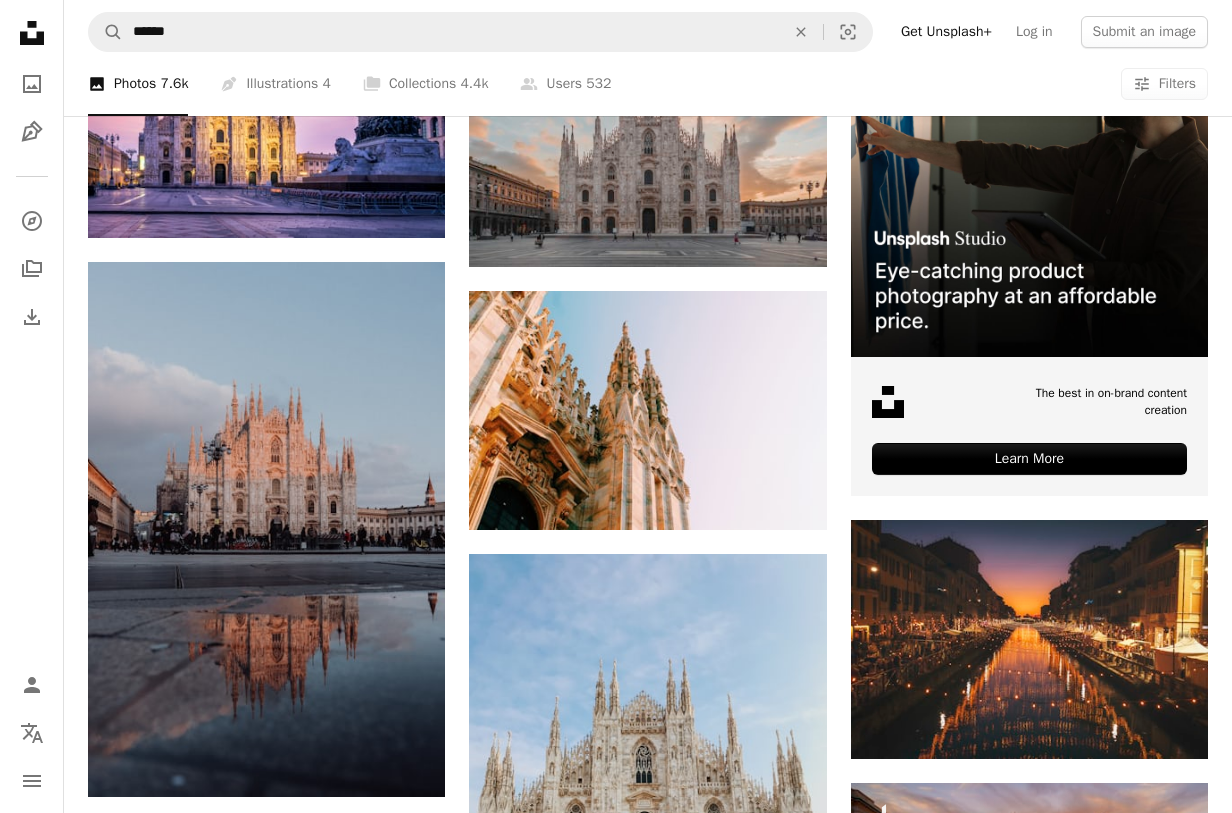 click on "Premium, ready to use images. Get unlimited access. A plus sign Members-only content added monthly A plus sign Unlimited royalty-free downloads A plus sign Illustrations  New A plus sign Enhanced legal protections yearly 66%  off monthly $12   $4 USD per month * Get  Unsplash+ * When paid annually, billed upfront  $48 Taxes where applicable. Renews automatically. Cancel anytime." at bounding box center [794, 3400] 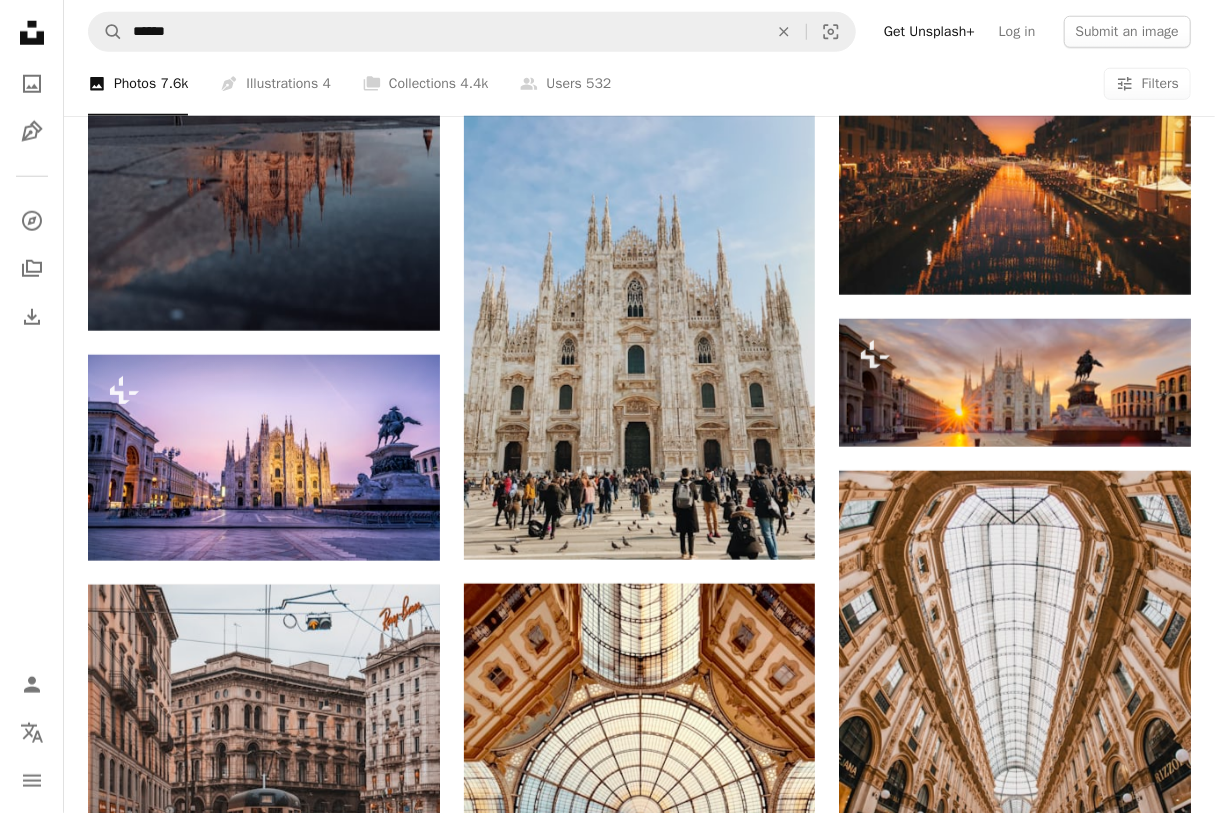 scroll, scrollTop: 1000, scrollLeft: 0, axis: vertical 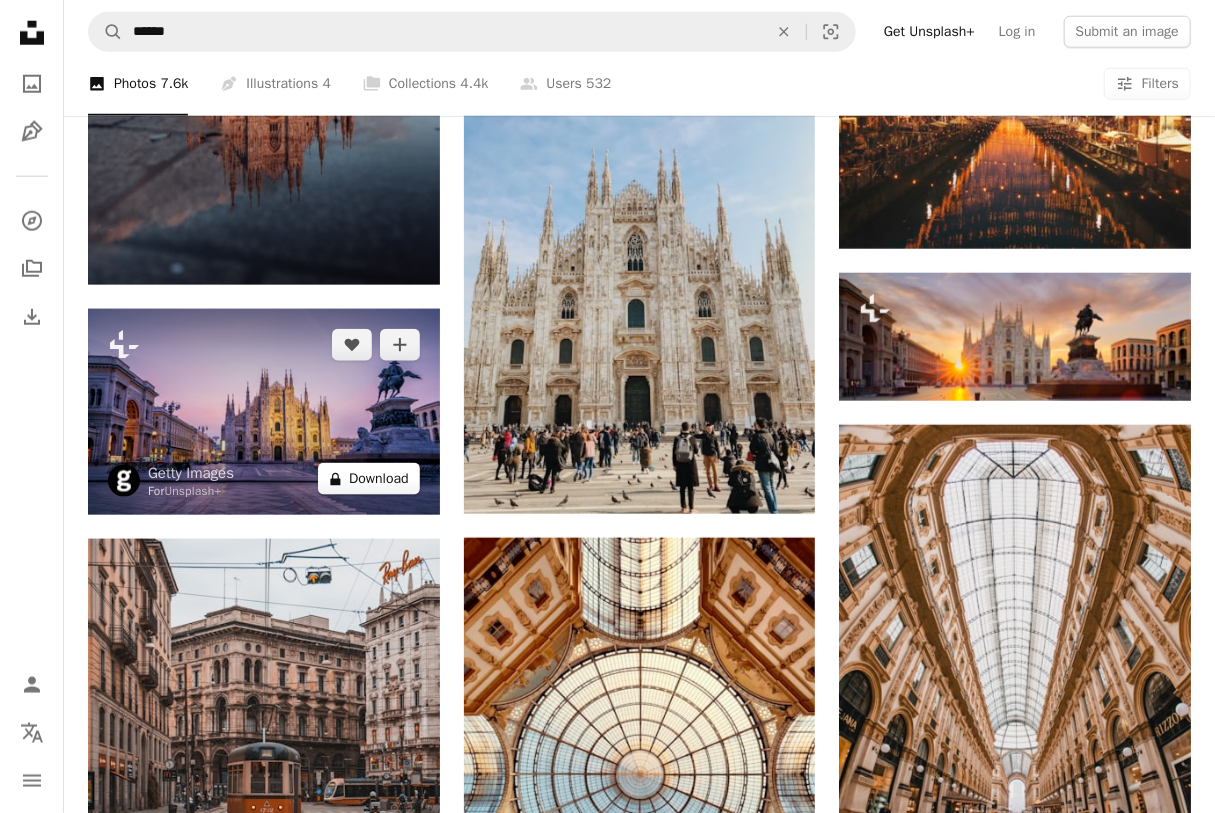 click on "A lock Download" at bounding box center [369, 479] 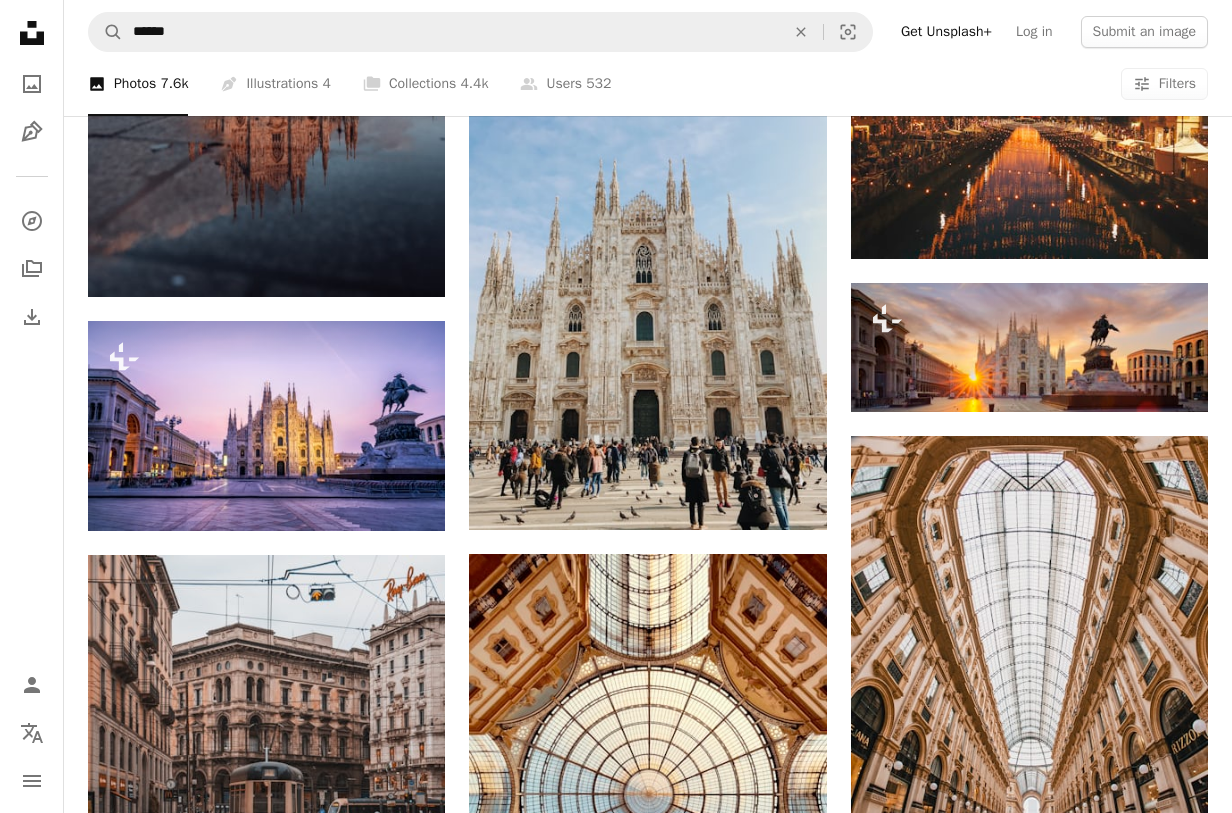 click on "An X shape Premium, ready to use images. Get unlimited access. A plus sign Members-only content added monthly A plus sign Unlimited royalty-free downloads A plus sign Illustrations  New A plus sign Enhanced legal protections yearly 66%  off monthly $12   $4 USD per month * Get  Unsplash+ * When paid annually, billed upfront  $48 Taxes where applicable. Renews automatically. Cancel anytime." at bounding box center [616, 5650] 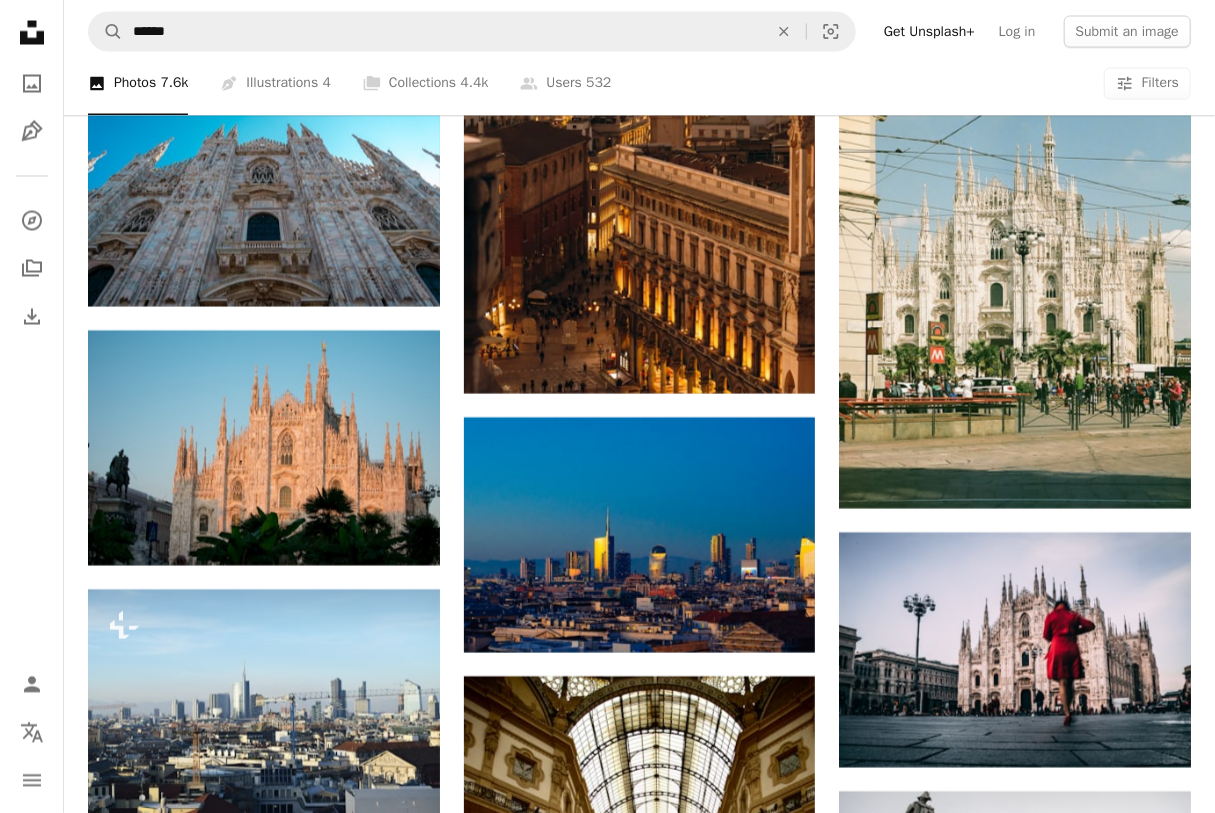 scroll, scrollTop: 12900, scrollLeft: 0, axis: vertical 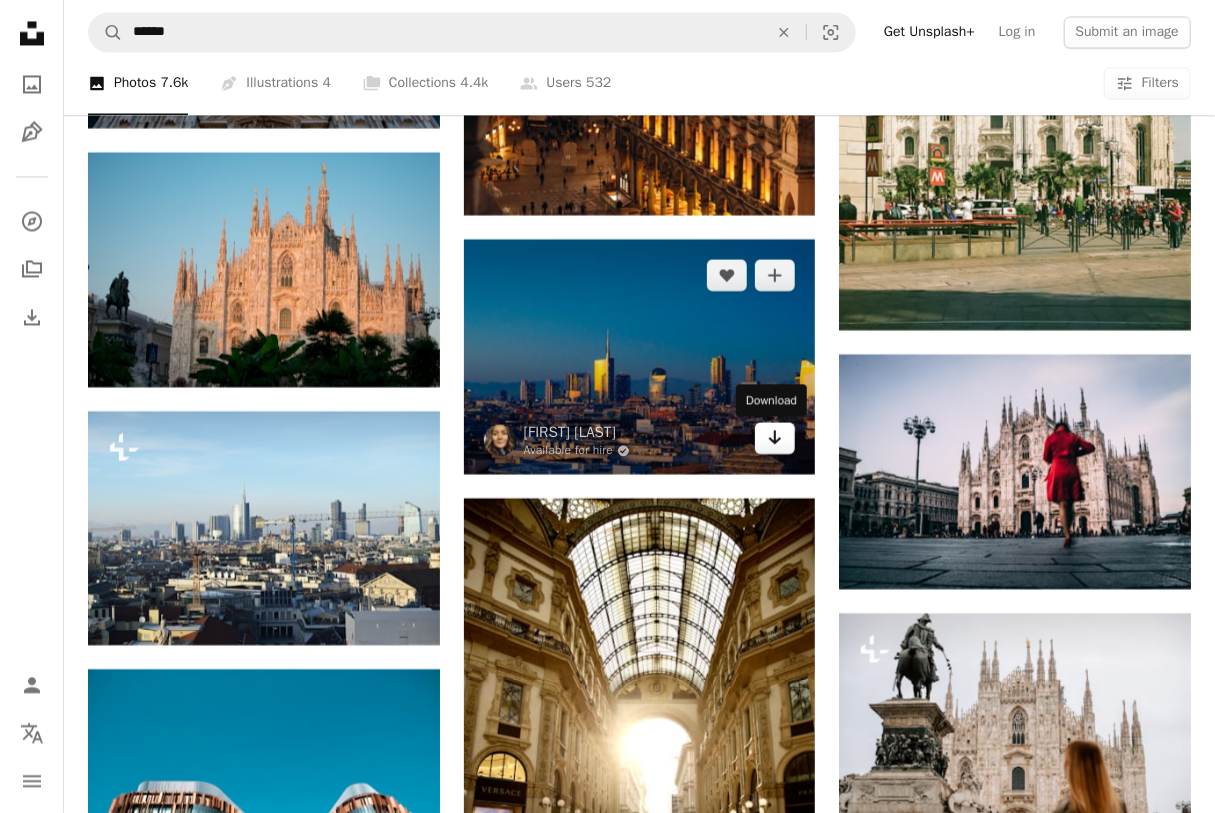 click on "Arrow pointing down" at bounding box center [775, 438] 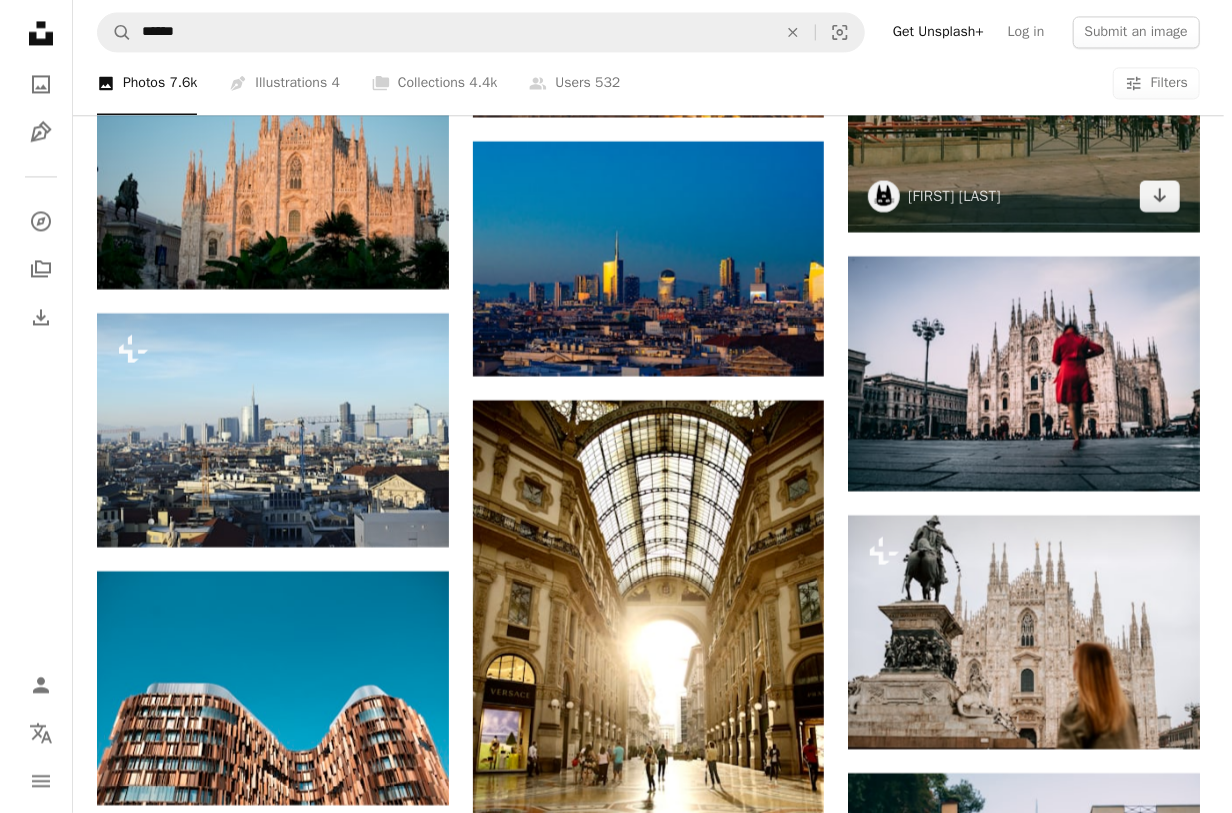 scroll, scrollTop: 13000, scrollLeft: 0, axis: vertical 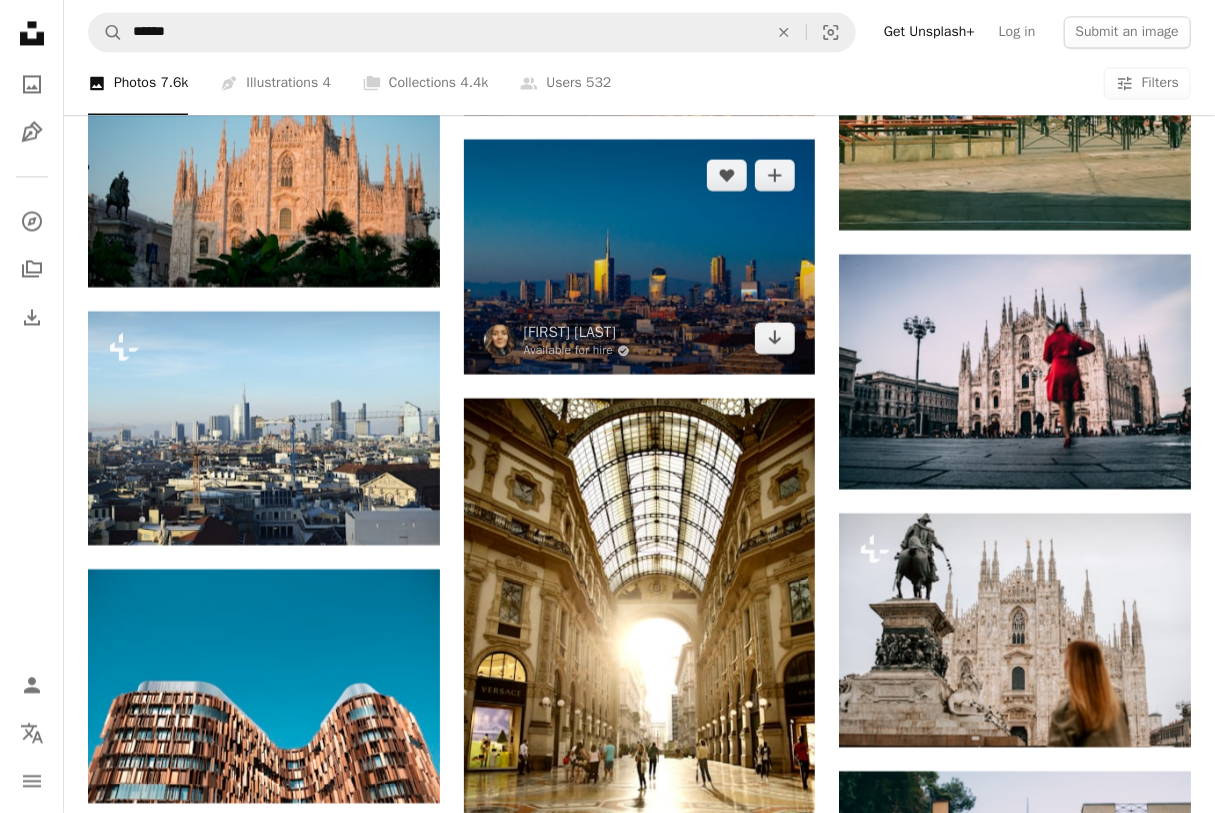 click at bounding box center [640, 256] 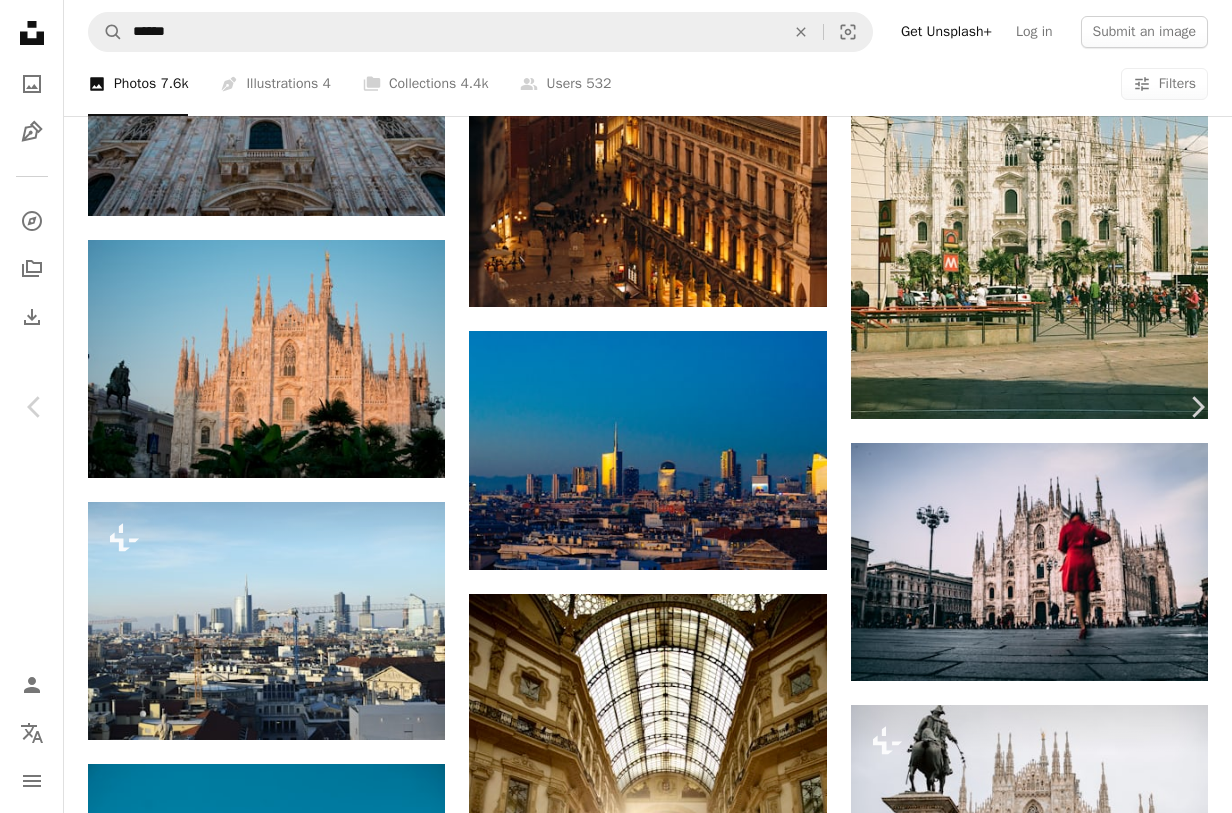 scroll, scrollTop: 800, scrollLeft: 0, axis: vertical 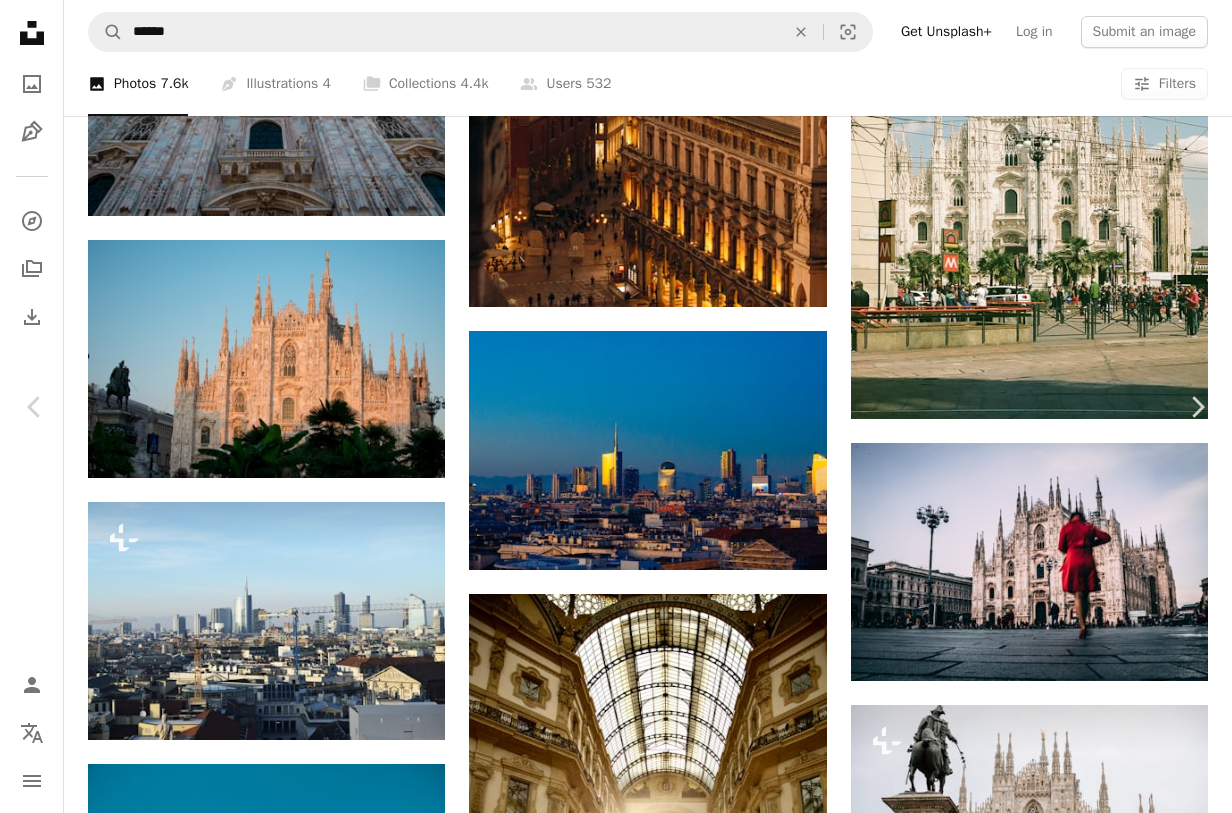 click at bounding box center (213, 7169) 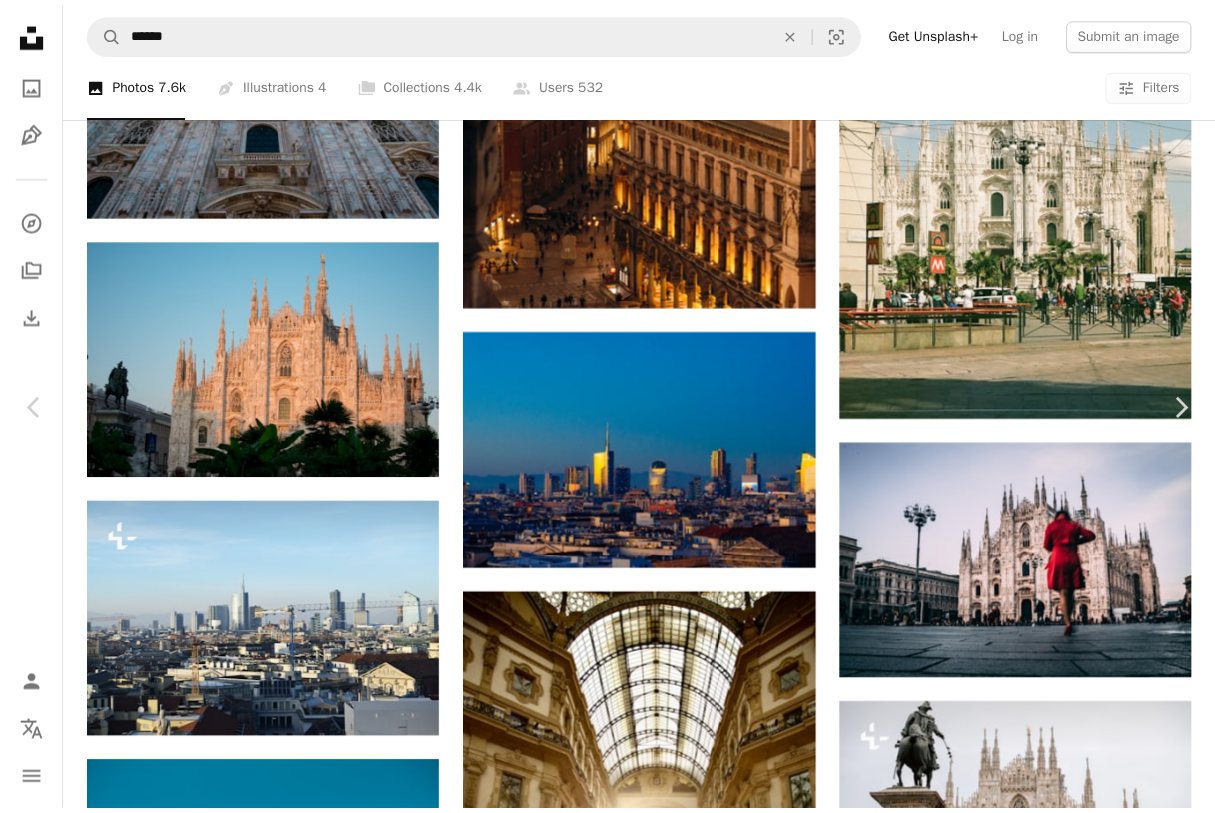 scroll, scrollTop: 600, scrollLeft: 0, axis: vertical 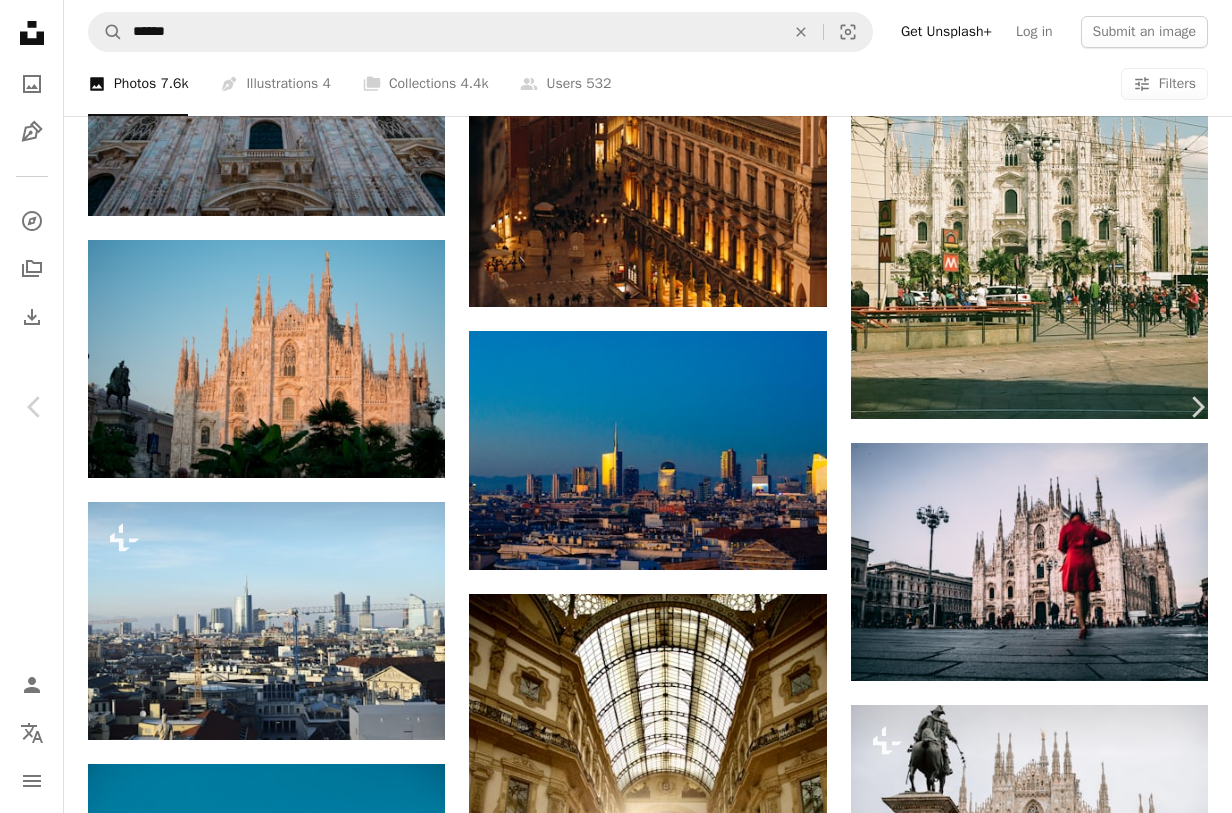 click on "Available for hire A checkmark inside of a circle A heart A plus sign Download free Chevron down Zoom in Views 3,160 Downloads 28 A forward-right arrow Share Info icon Info More Actions Calendar outlined Published on [DATE] Camera DJI, FC7303 Safety Free to use under the Unsplash License building city architecture grey urban town skyscraper downtown high rise metropolis Free pictures Browse premium related images on iStock | Save 20% with code UNSPLASH20 View more on iStock ↗ Related images A heart A plus sign Available for hire A checkmark inside of a circle Arrow pointing down Plus sign for Unsplash+ A heart A plus sign For Unsplash+ A lock Download A heart A plus sign Arrow down A heart A plus sign Arrow down A heart A plus sign Available for hire A checkmark inside of a circle Arrow pointing down A heart A plus sign" at bounding box center [616, 7173] 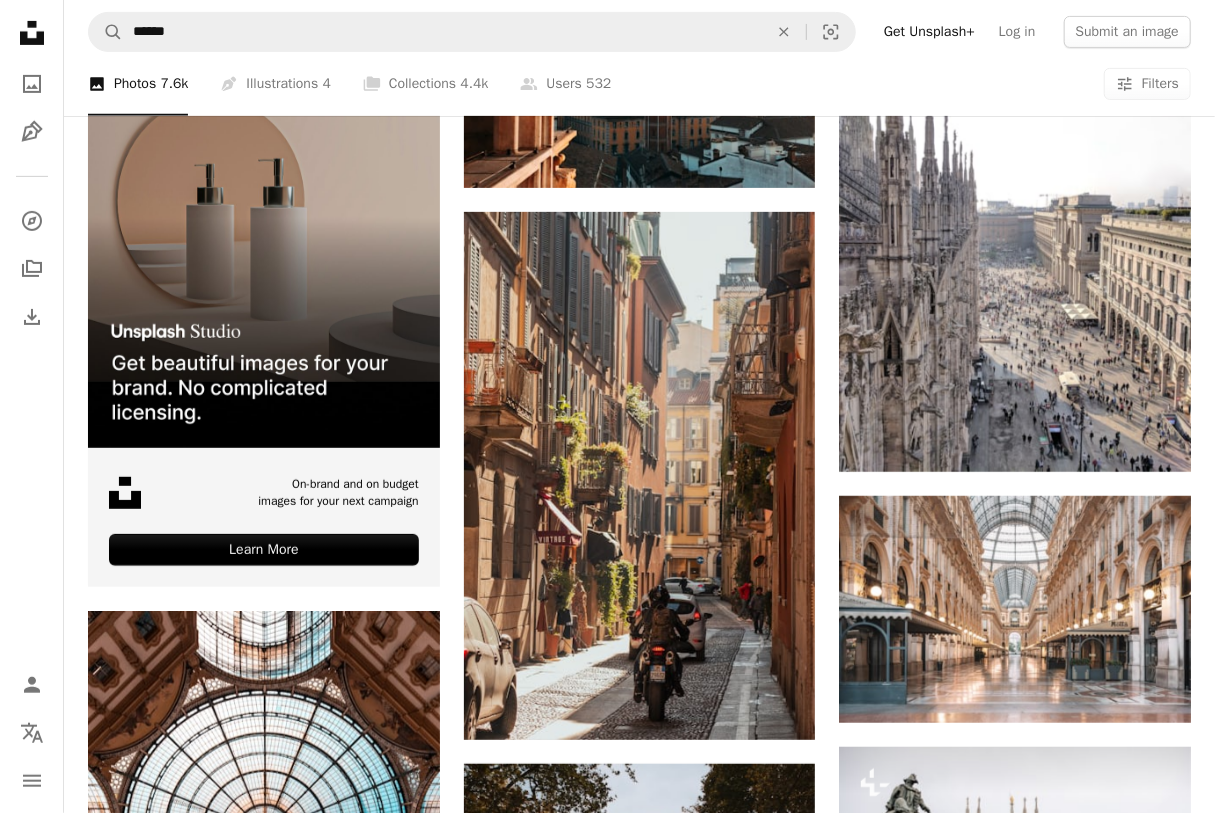 scroll, scrollTop: 4000, scrollLeft: 0, axis: vertical 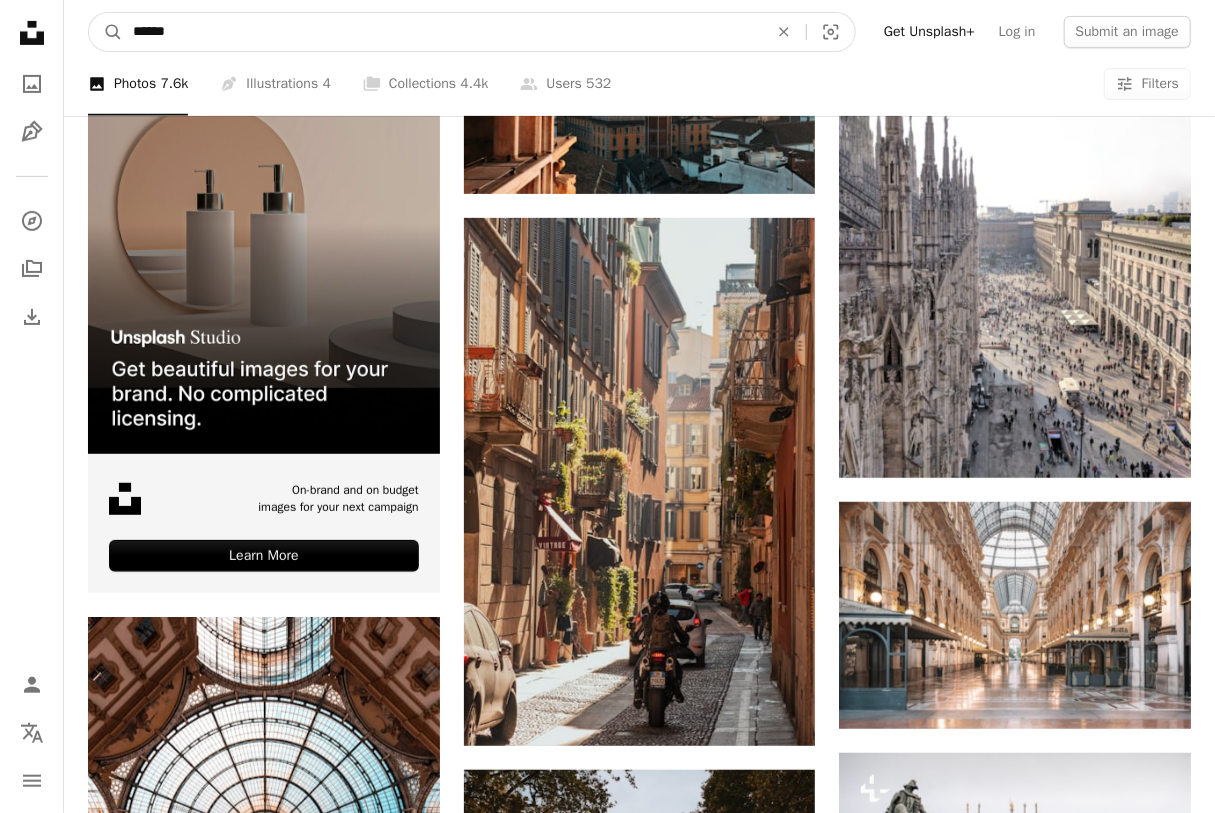click on "******" at bounding box center (442, 32) 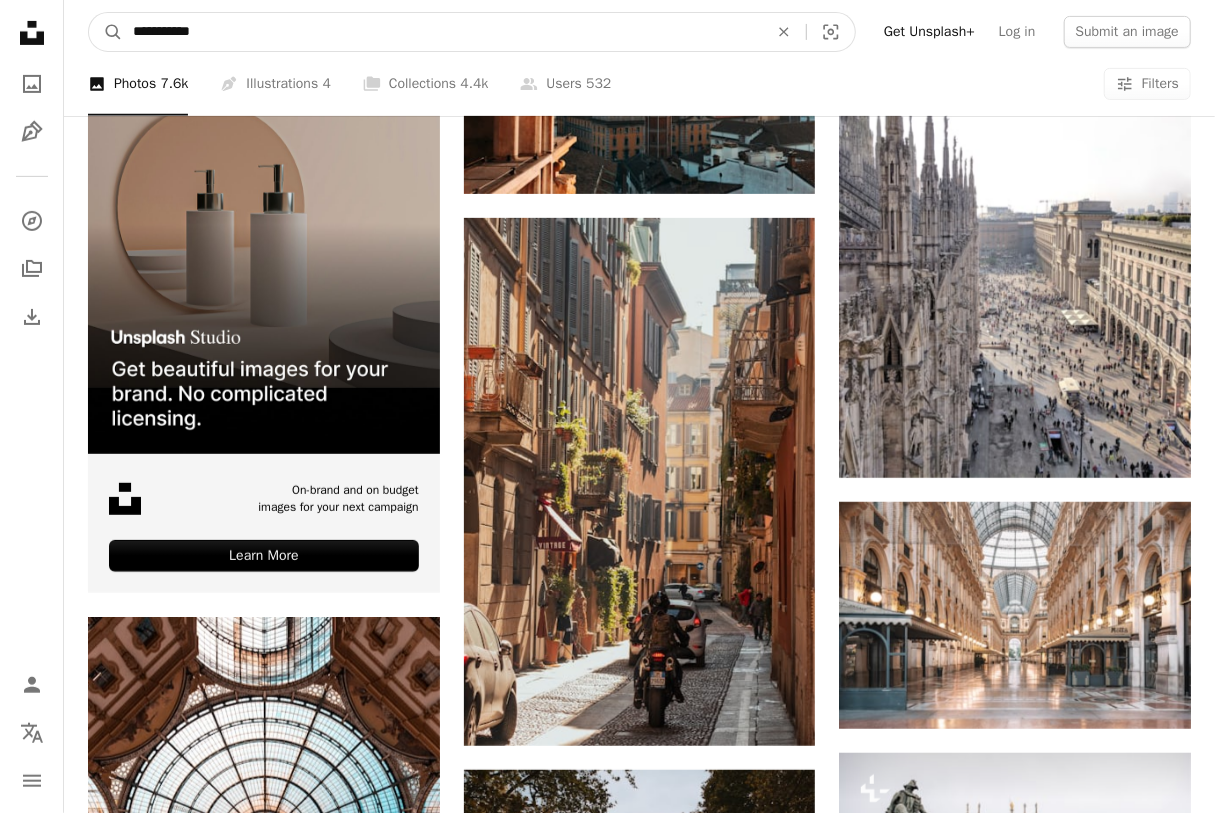 type on "**********" 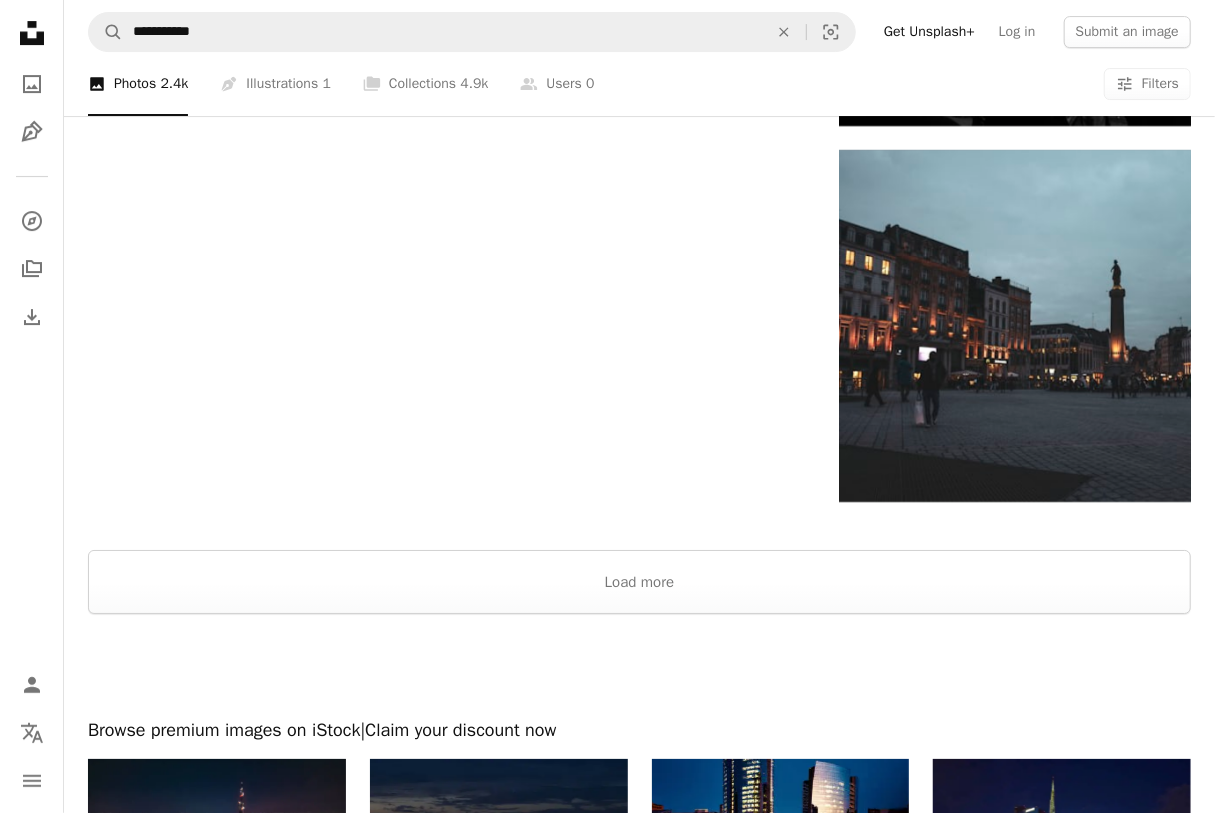 scroll, scrollTop: 3600, scrollLeft: 0, axis: vertical 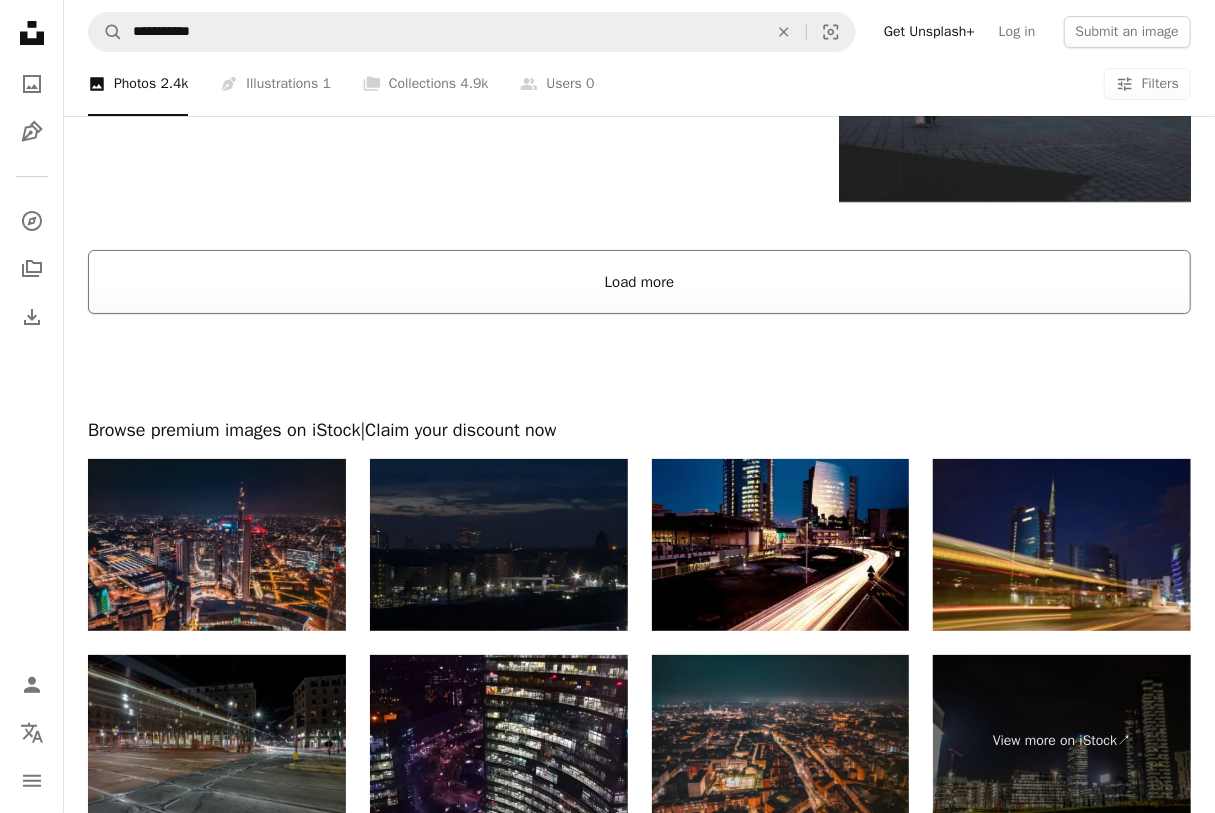 click on "Load more" at bounding box center [639, 282] 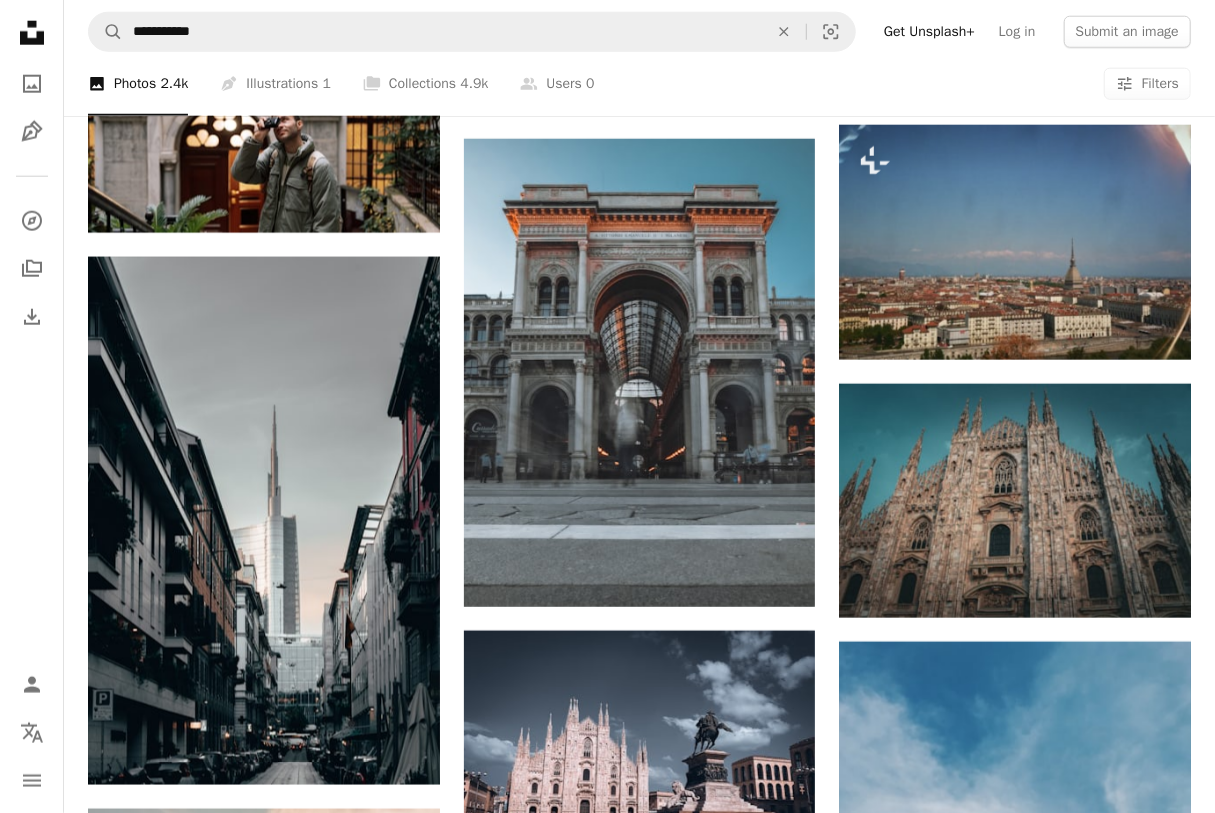 scroll, scrollTop: 8500, scrollLeft: 0, axis: vertical 